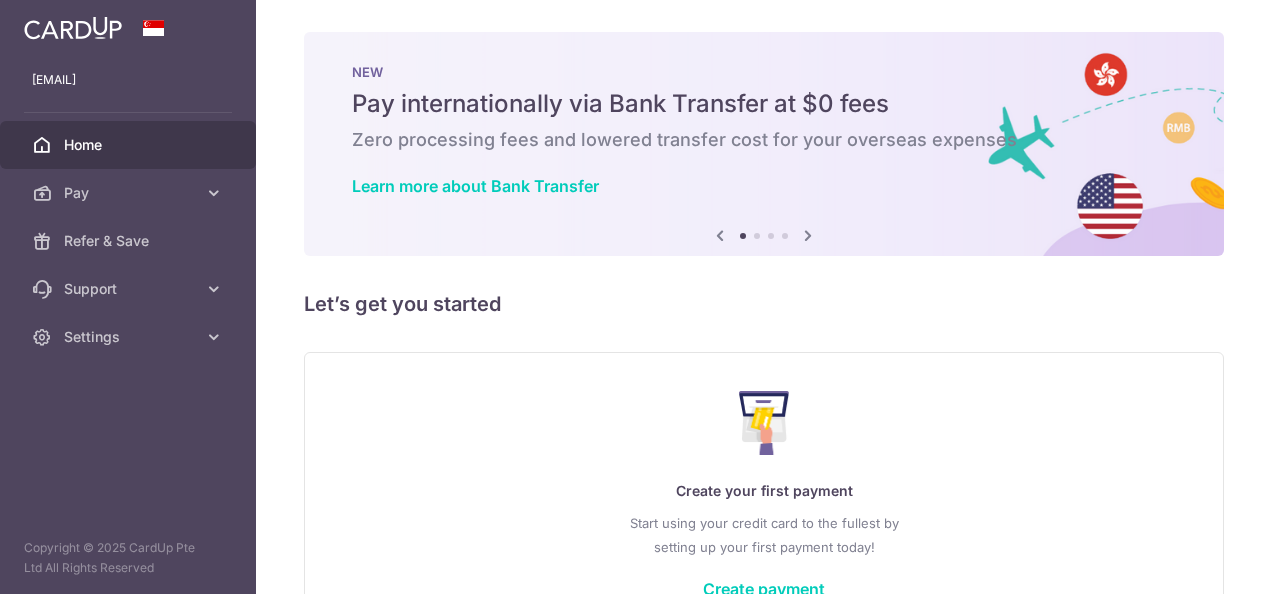 scroll, scrollTop: 0, scrollLeft: 0, axis: both 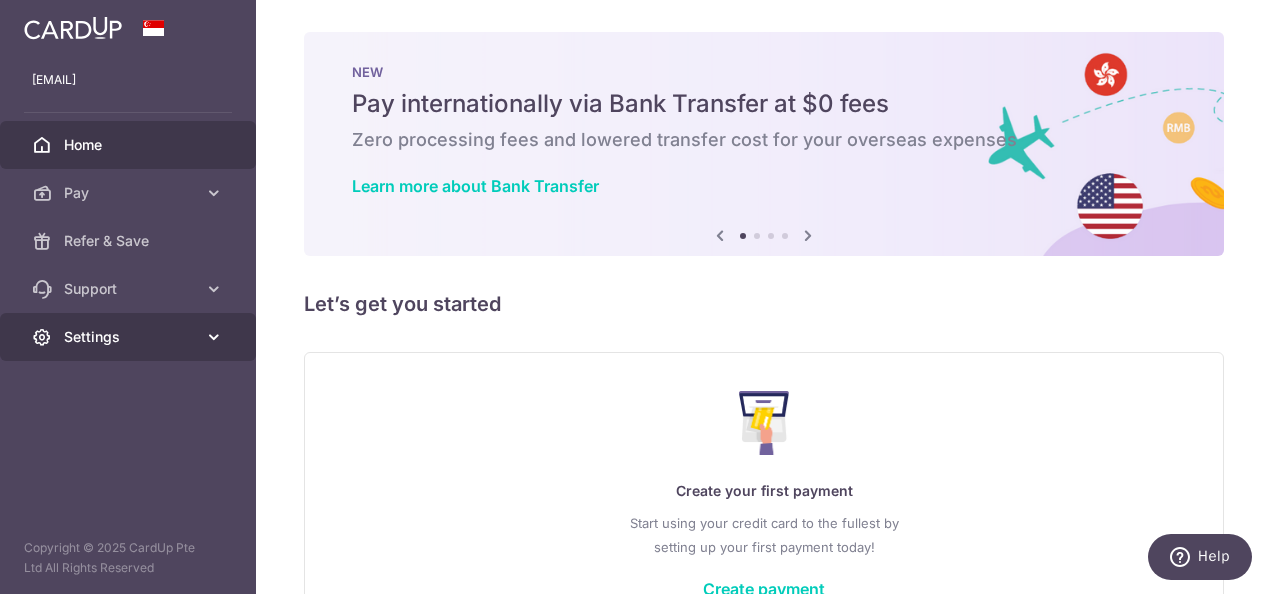 drag, startPoint x: 0, startPoint y: 0, endPoint x: 134, endPoint y: 332, distance: 358.02234 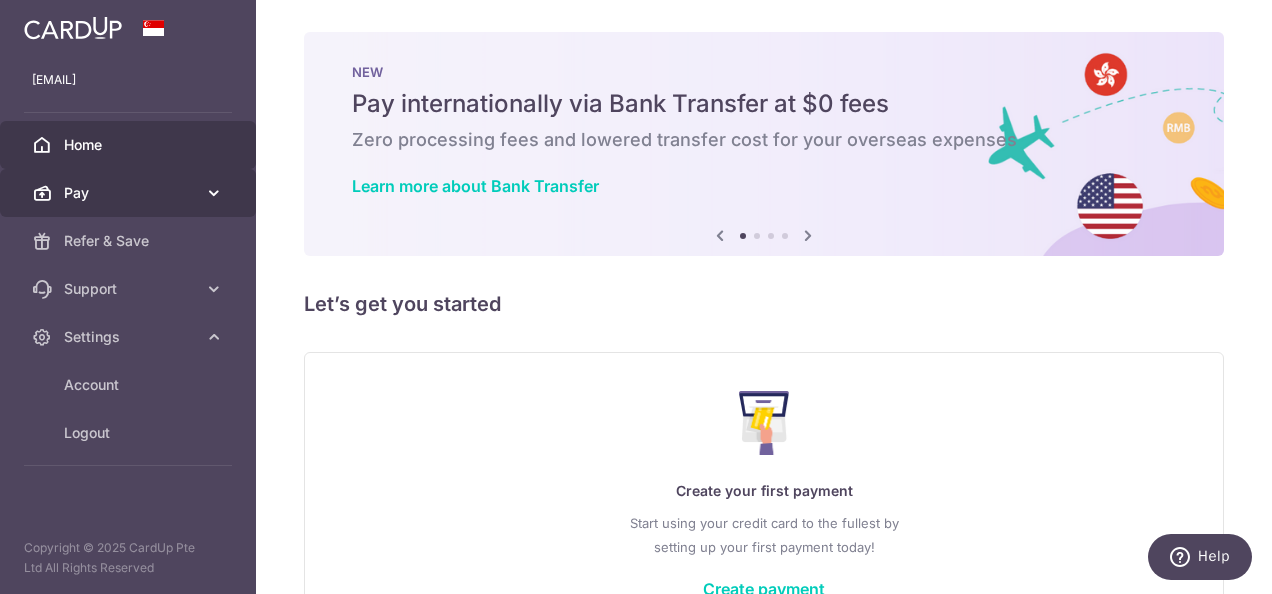 click on "Pay" at bounding box center (130, 193) 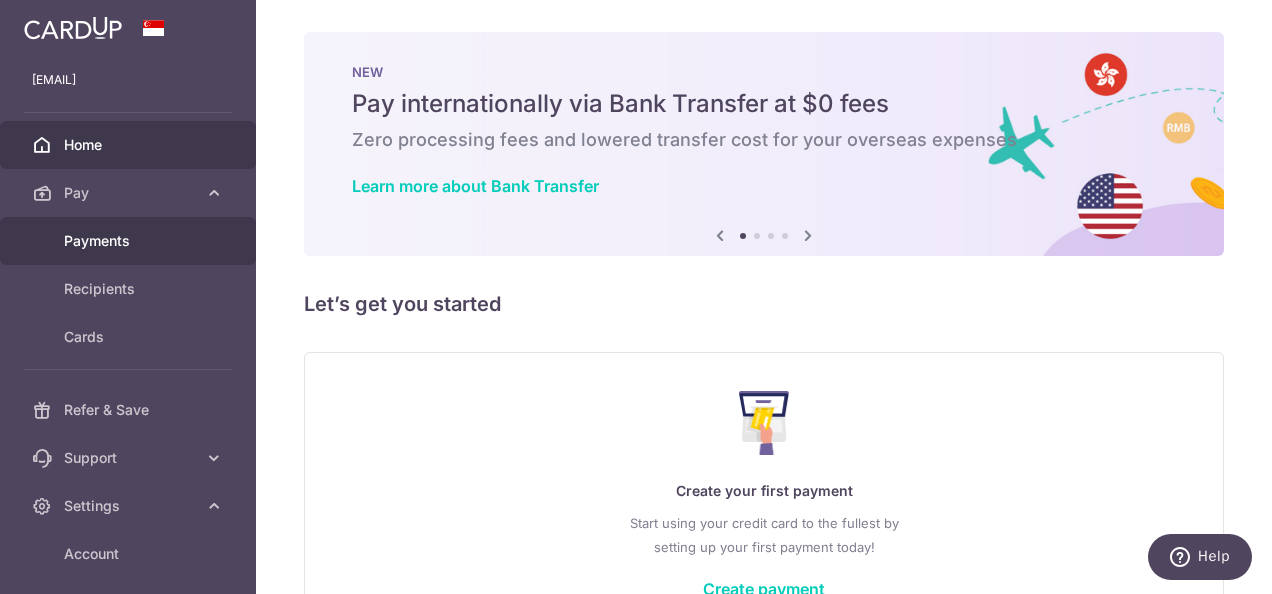 click on "Payments" at bounding box center [130, 241] 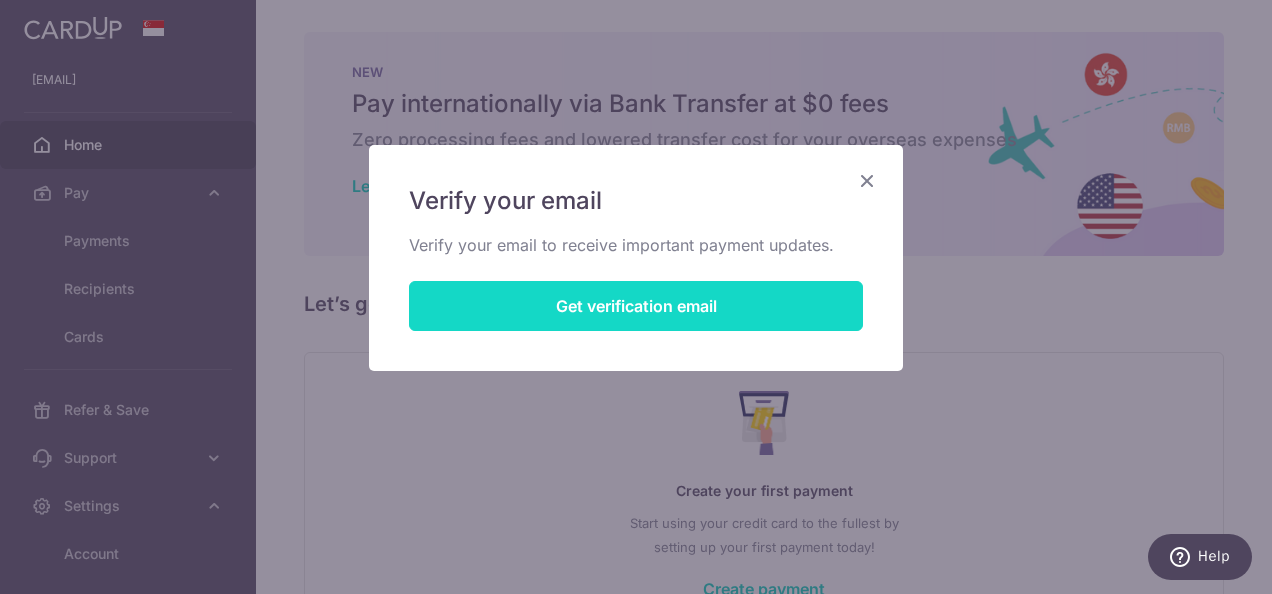 click on "Get verification email" at bounding box center [636, 306] 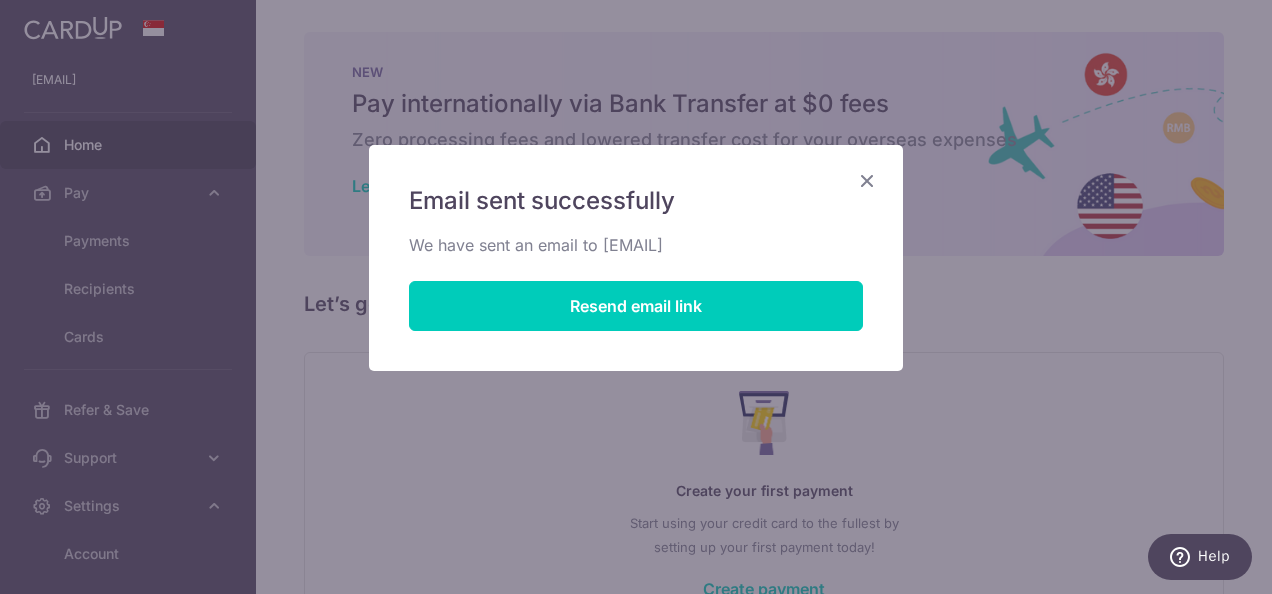 click at bounding box center (867, 180) 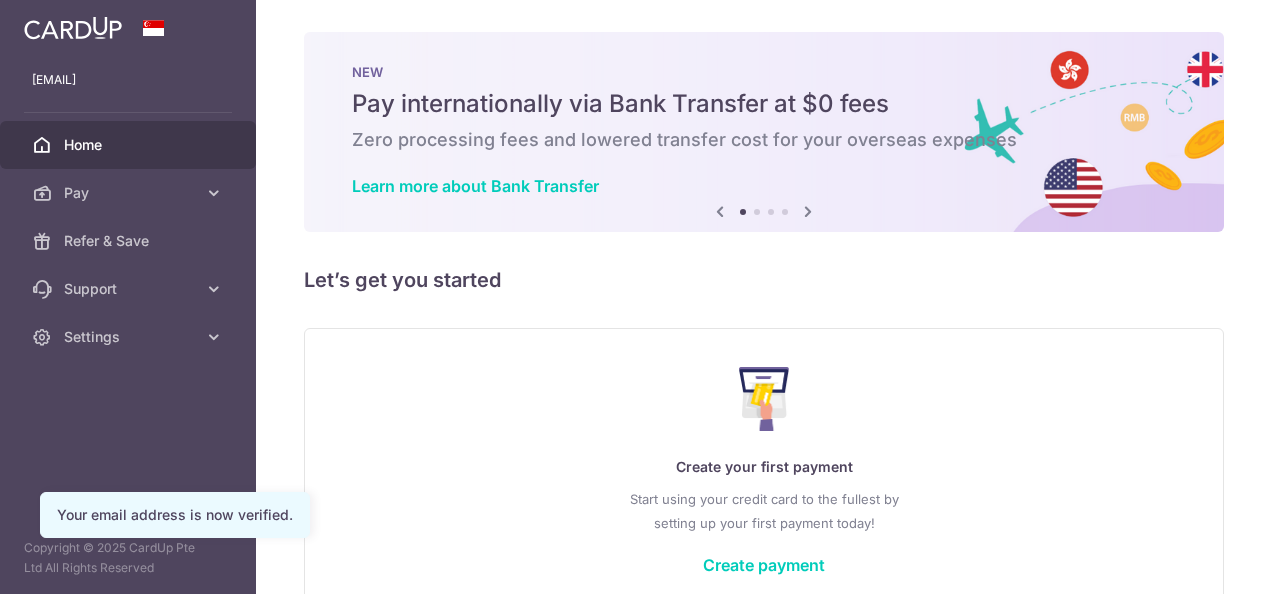 scroll, scrollTop: 0, scrollLeft: 0, axis: both 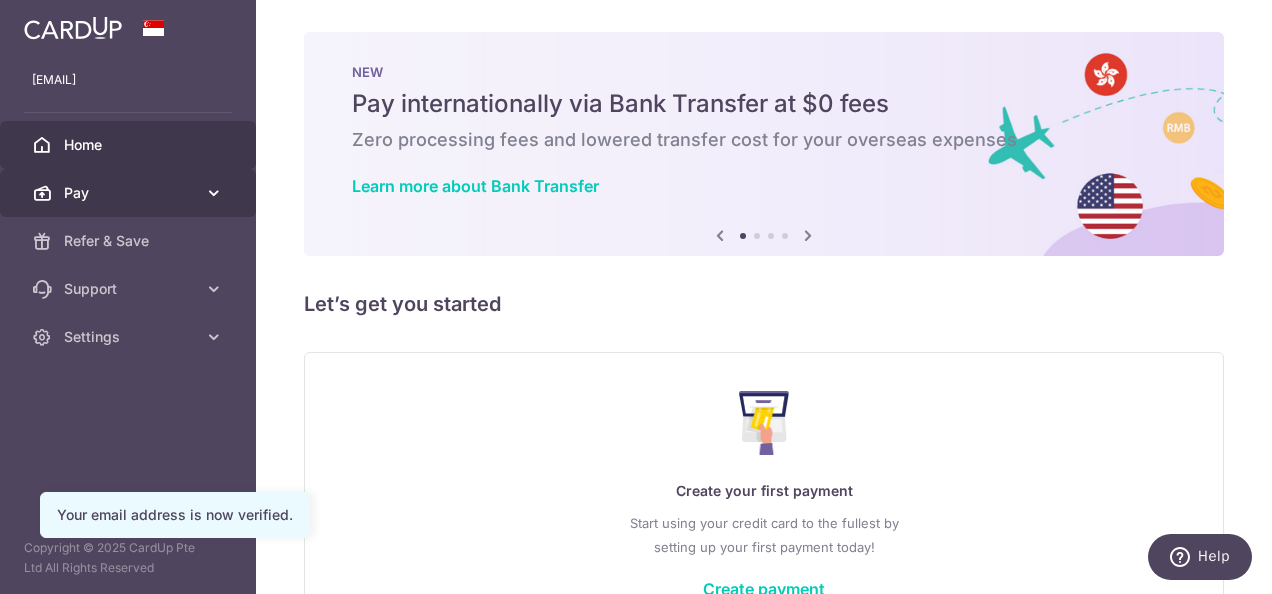 click on "Pay" at bounding box center [130, 193] 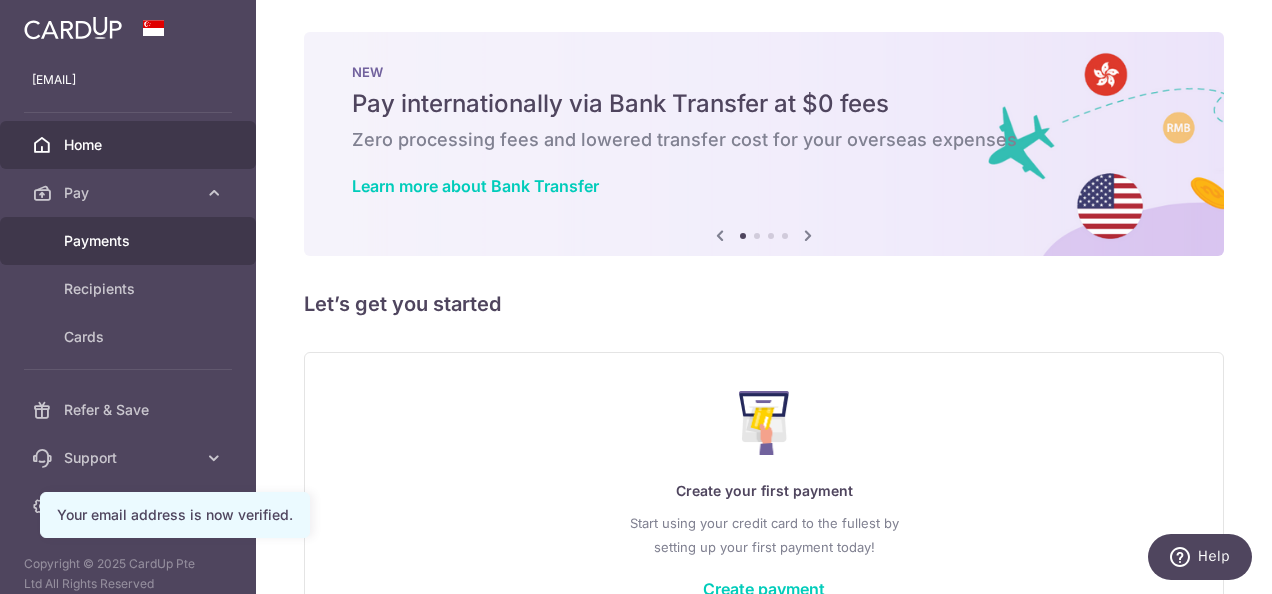click on "Payments" at bounding box center [128, 241] 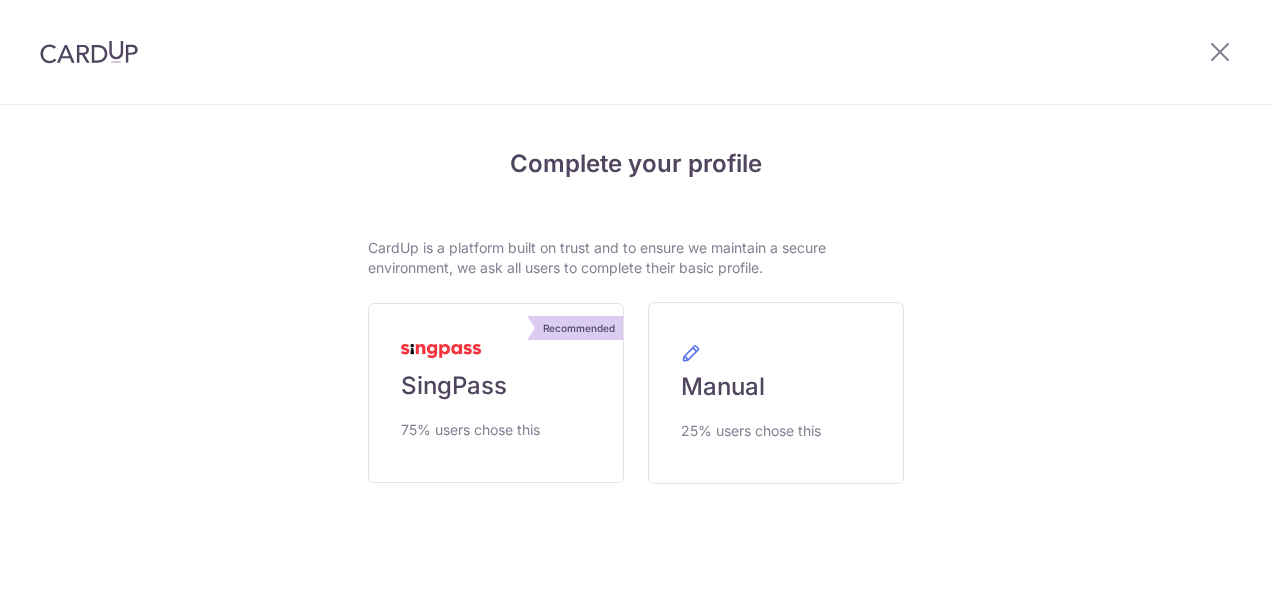 scroll, scrollTop: 0, scrollLeft: 0, axis: both 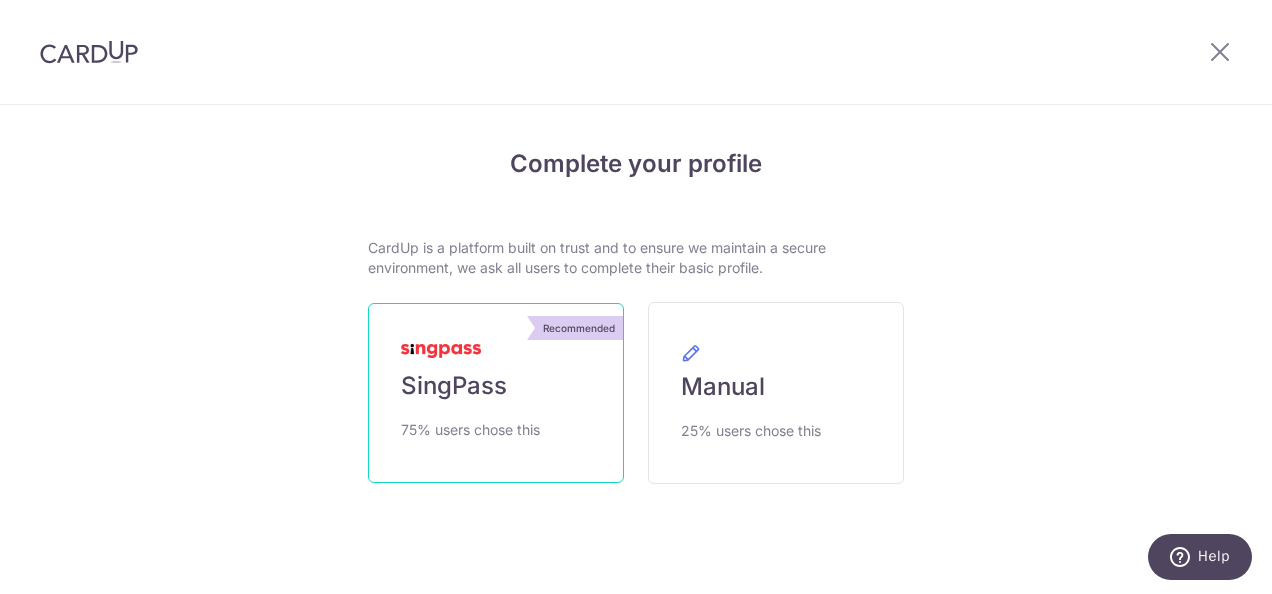 click on "Recommended
SingPass
75% users chose this" at bounding box center [496, 393] 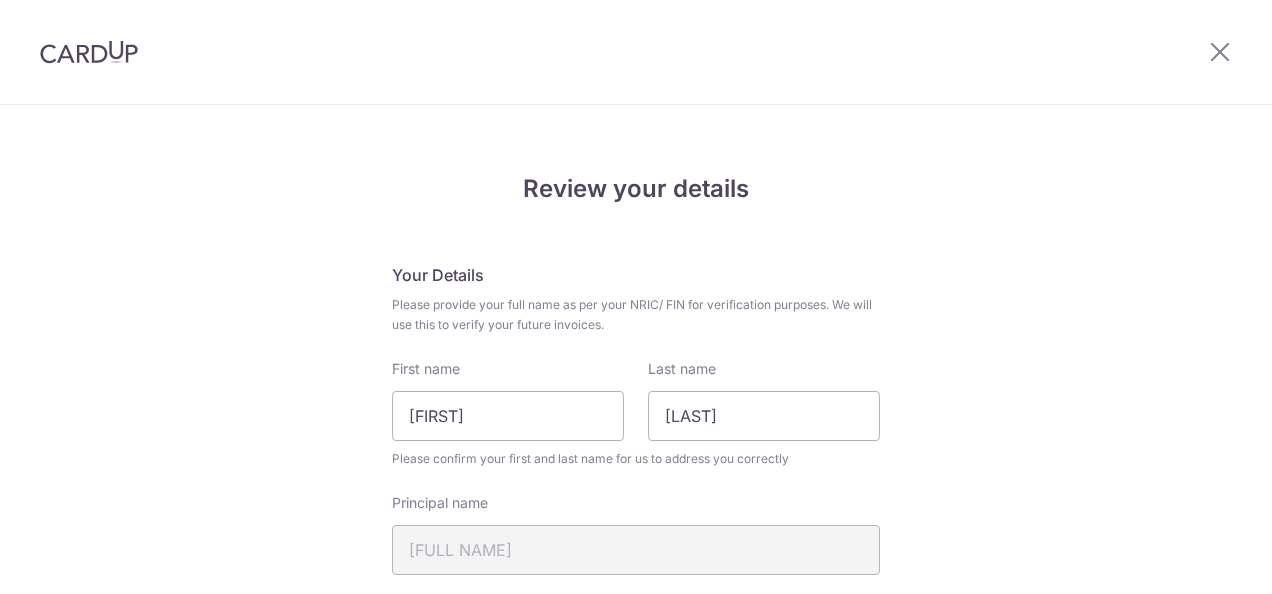scroll, scrollTop: 0, scrollLeft: 0, axis: both 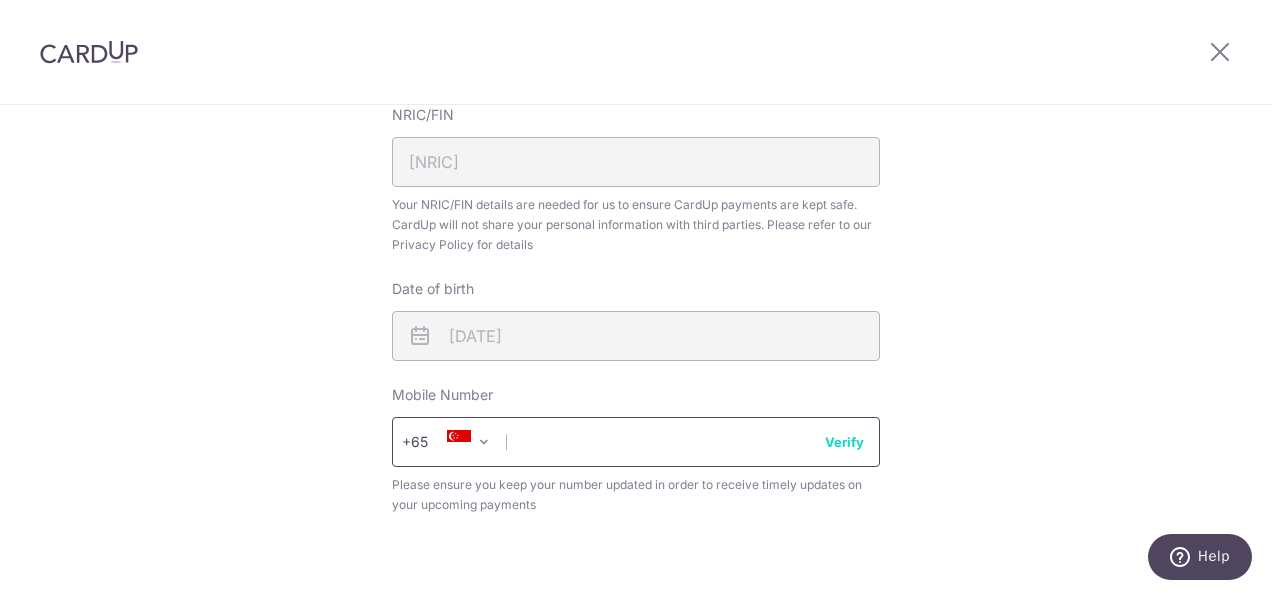 click at bounding box center [636, 442] 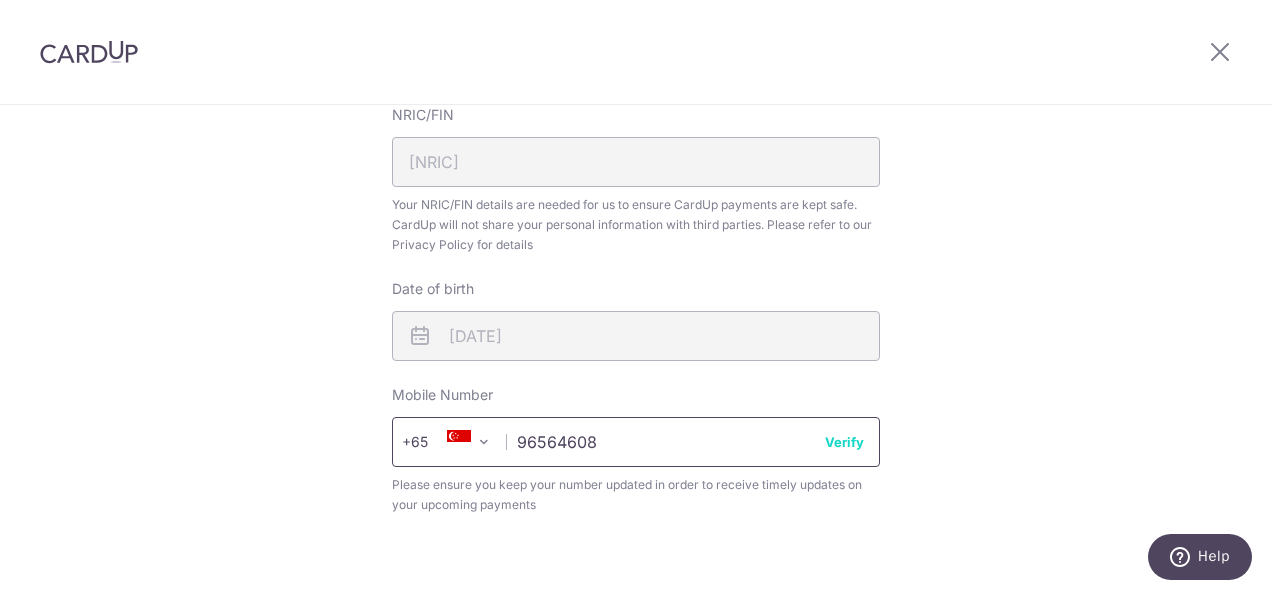 type on "96564608" 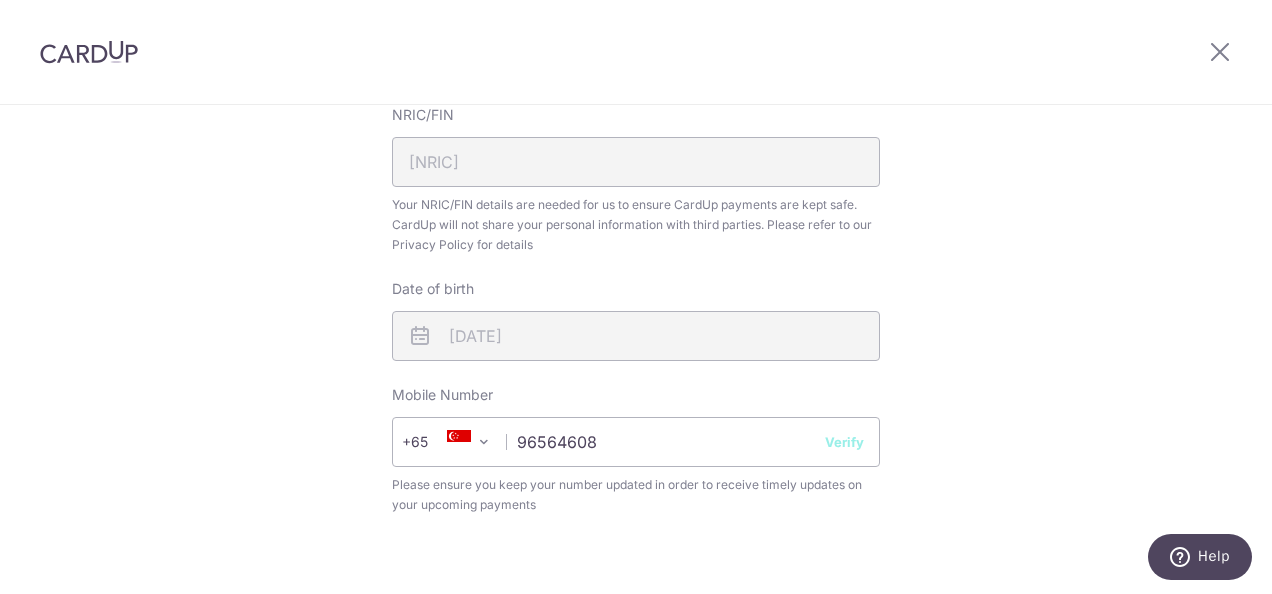 click on "Review your details
Your Details
Please provide your full name as per your NRIC/ FIN for verification purposes. We will use this to verify your future invoices.
First name
Kuan Loong
Last name
Tay
Please confirm your first and last name for us to address you correctly
Principal name
TAY KUAN LOONG
Registered address
929, HOUGANG STREET 91, 06, 121, SINGAPORE, 530929" at bounding box center (636, 193) 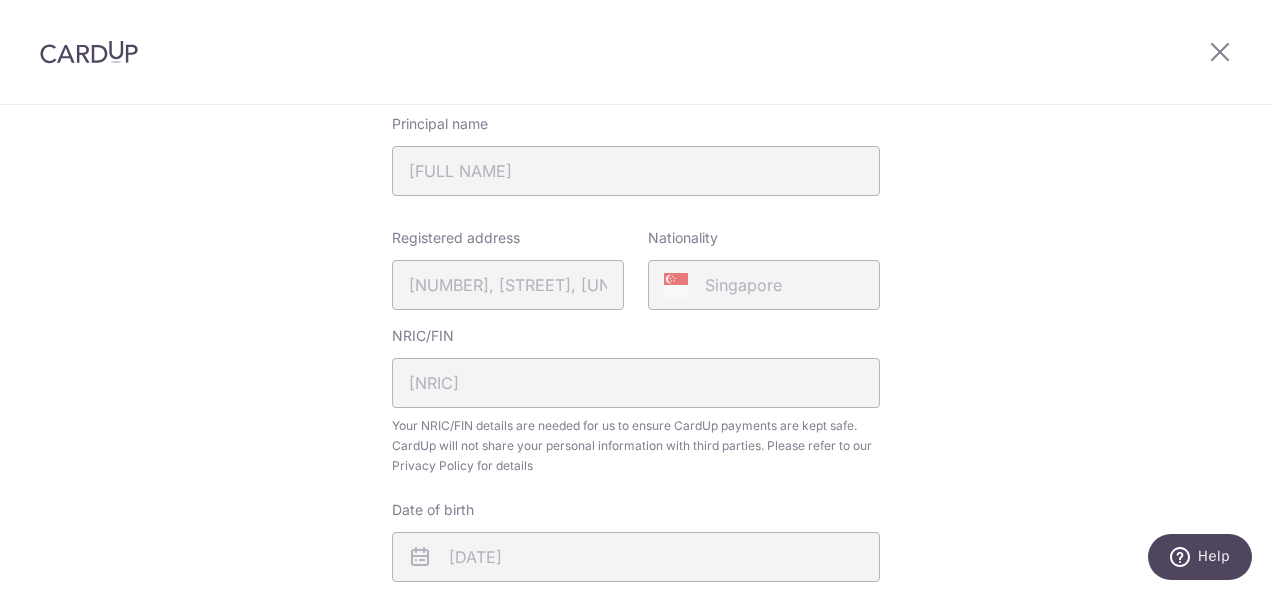 scroll, scrollTop: 200, scrollLeft: 0, axis: vertical 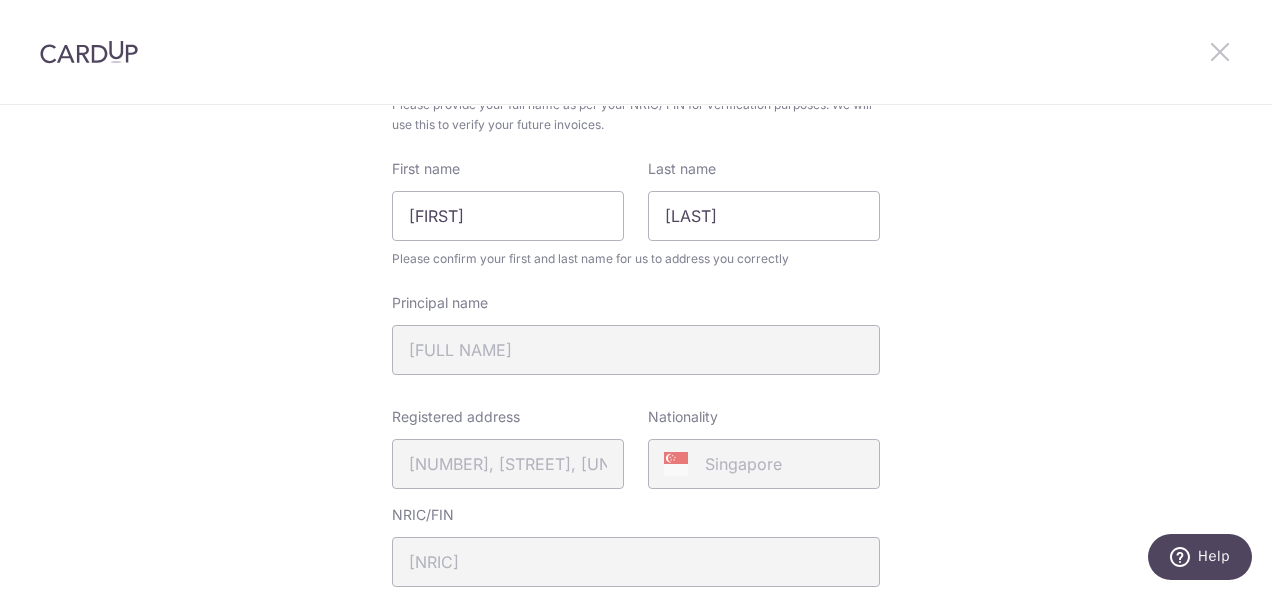 click at bounding box center (1220, 51) 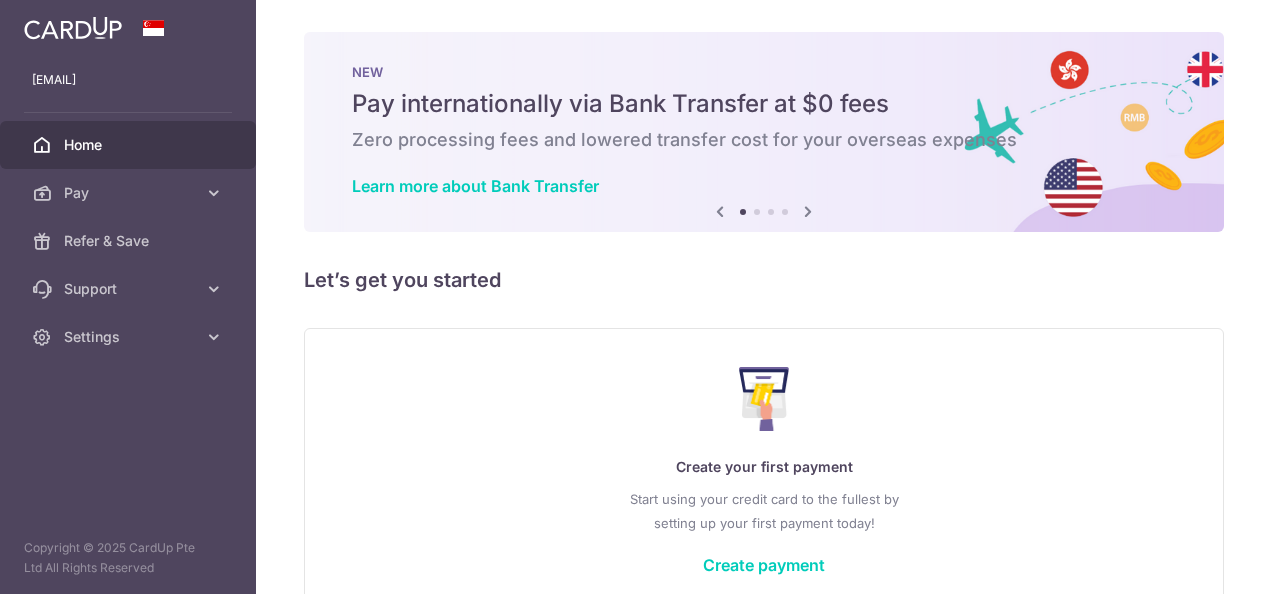scroll, scrollTop: 0, scrollLeft: 0, axis: both 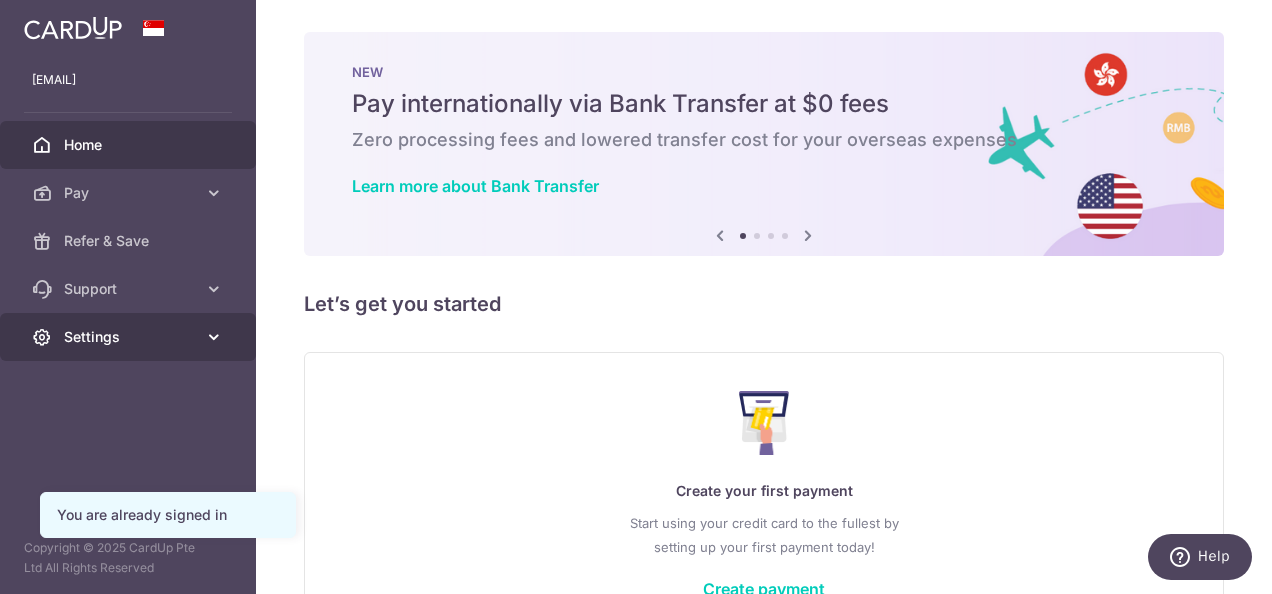 click at bounding box center (214, 337) 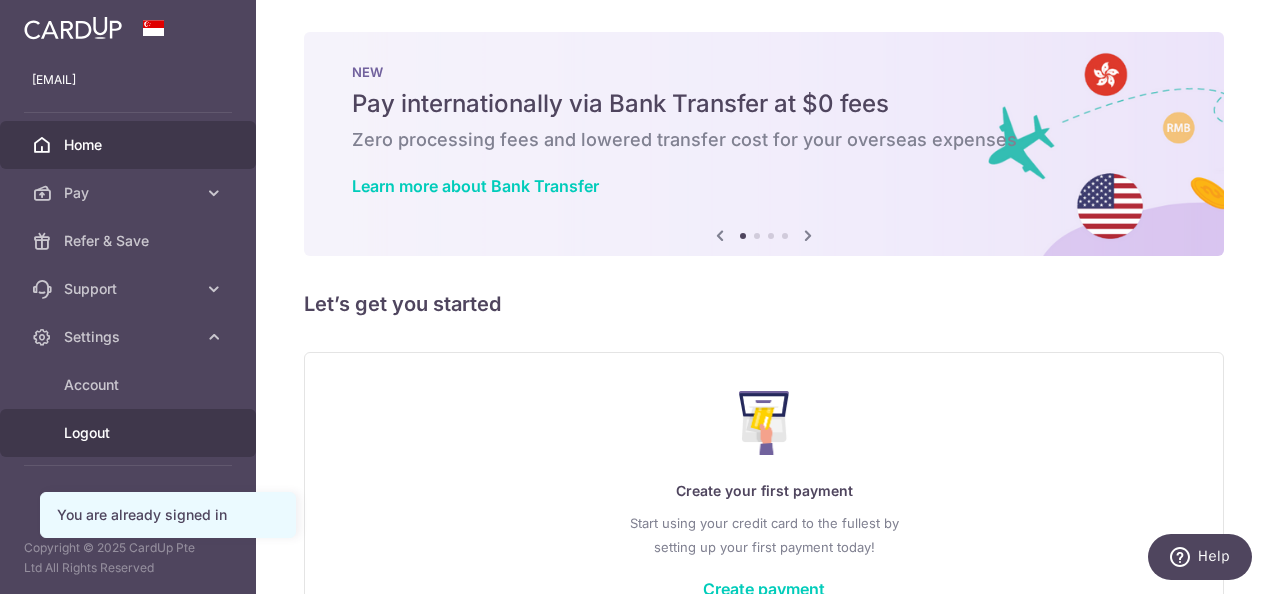 click on "Logout" at bounding box center (130, 433) 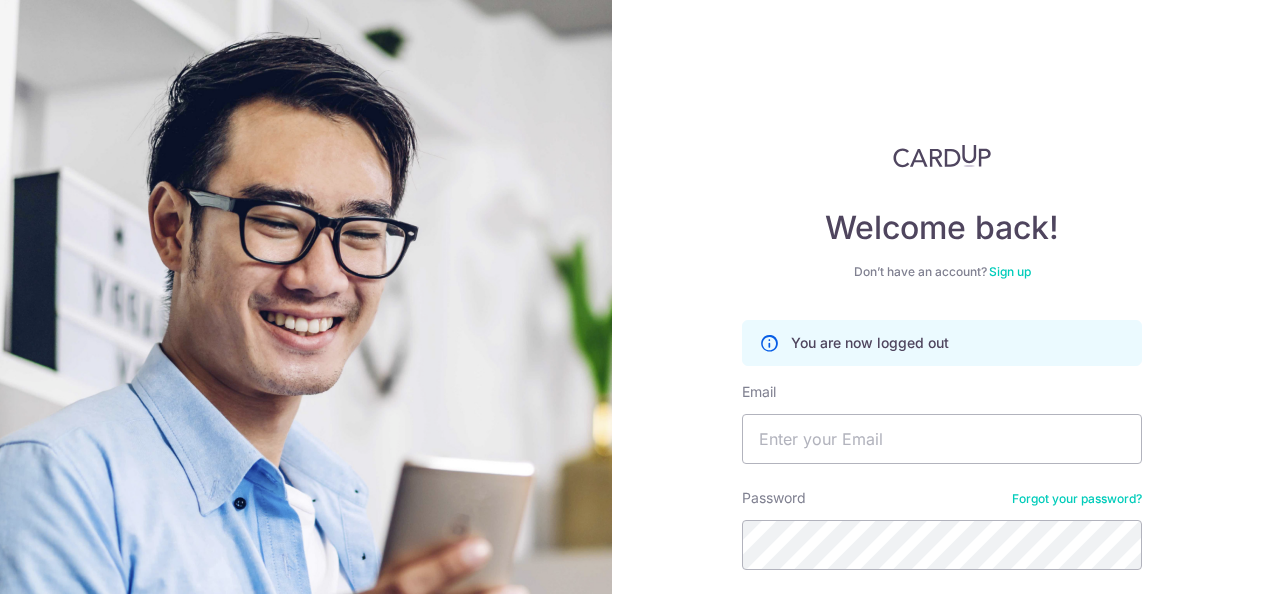 scroll, scrollTop: 0, scrollLeft: 0, axis: both 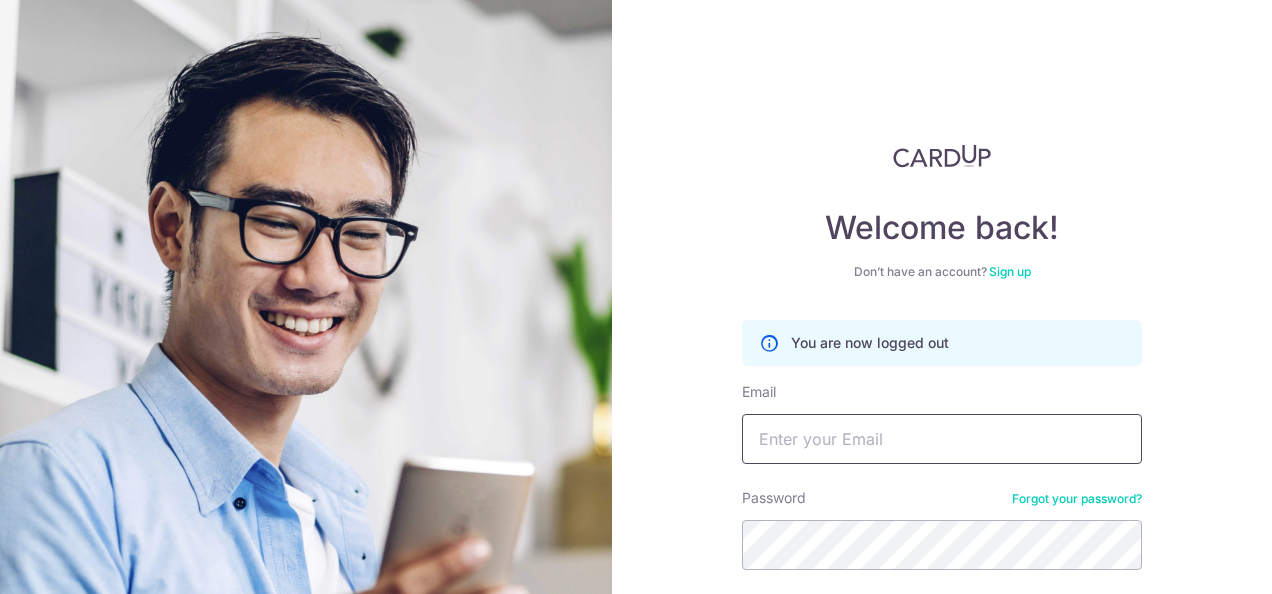 click on "Email" at bounding box center [942, 439] 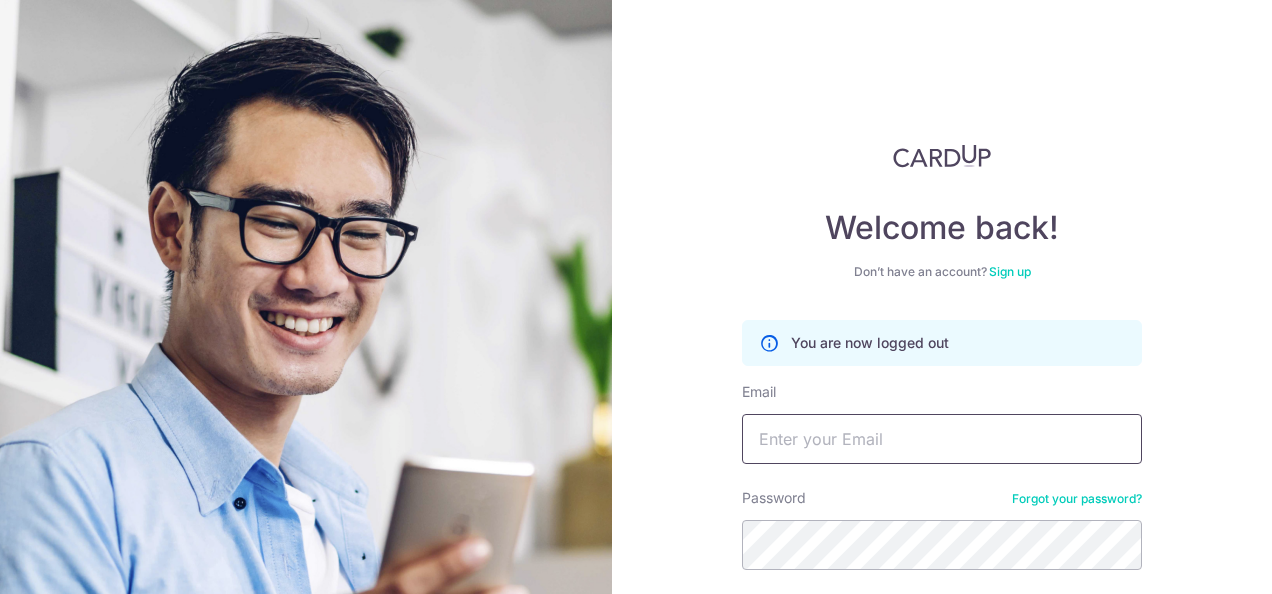 click on "Email" at bounding box center [942, 439] 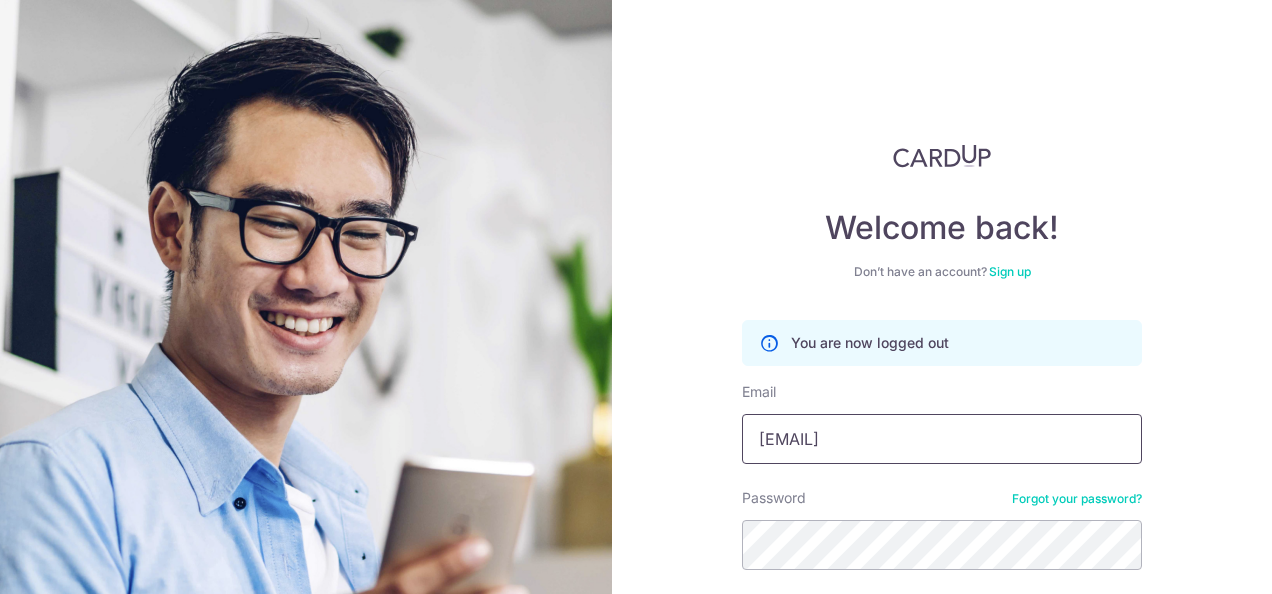 type on "[EMAIL]" 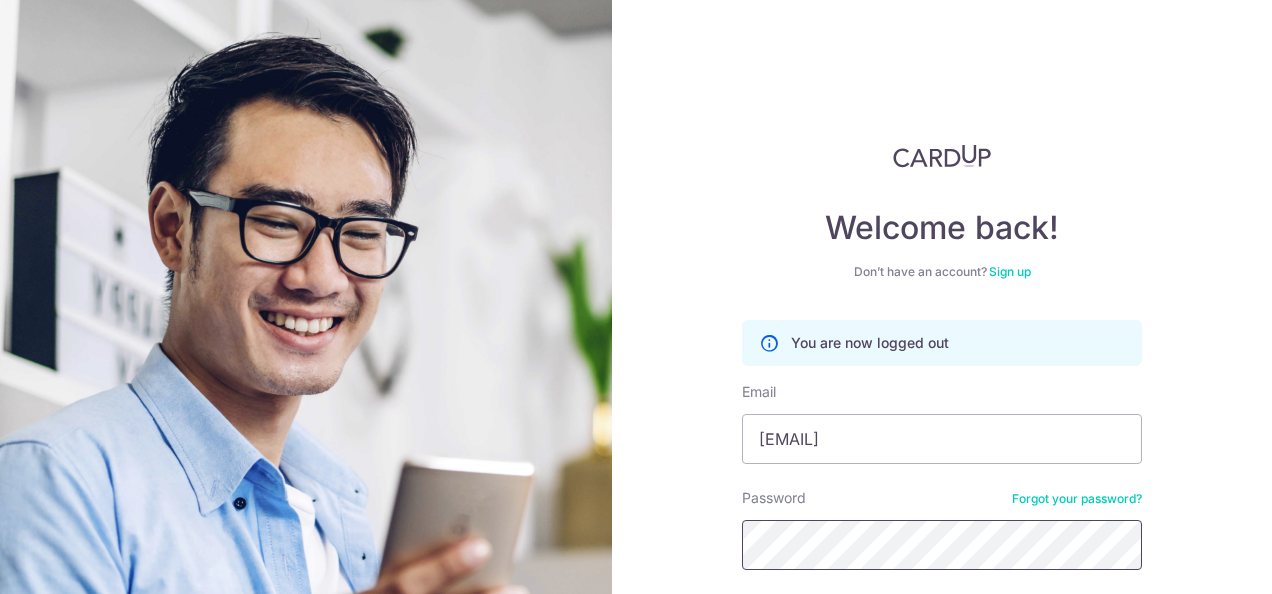 scroll, scrollTop: 100, scrollLeft: 0, axis: vertical 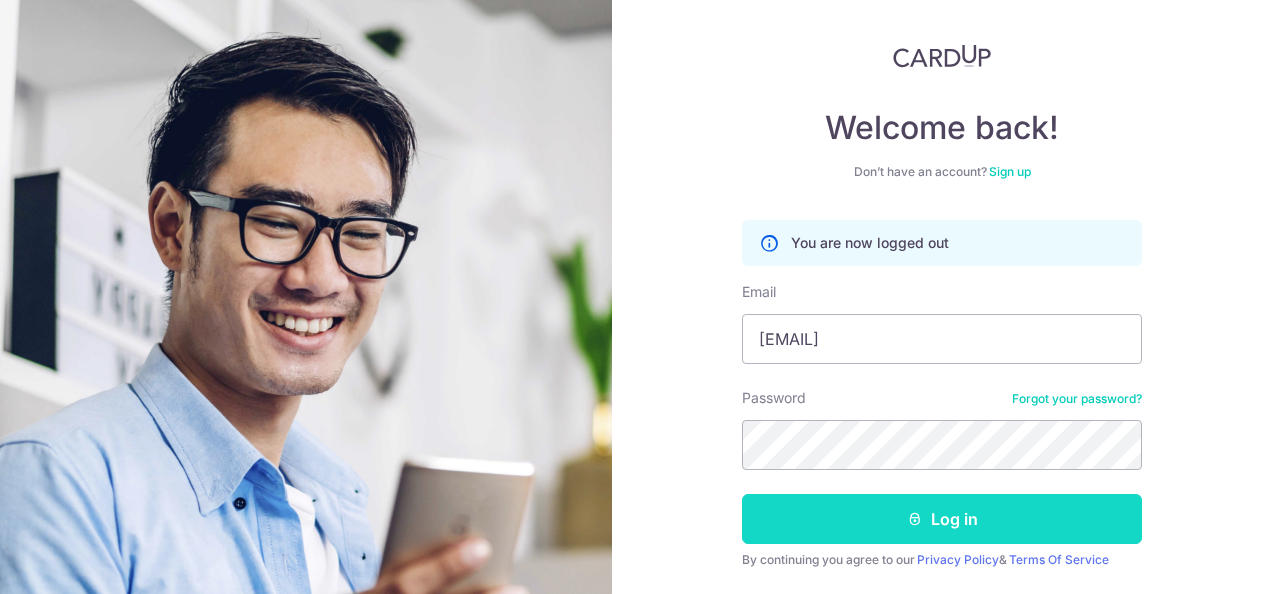 click on "Log in" at bounding box center [942, 519] 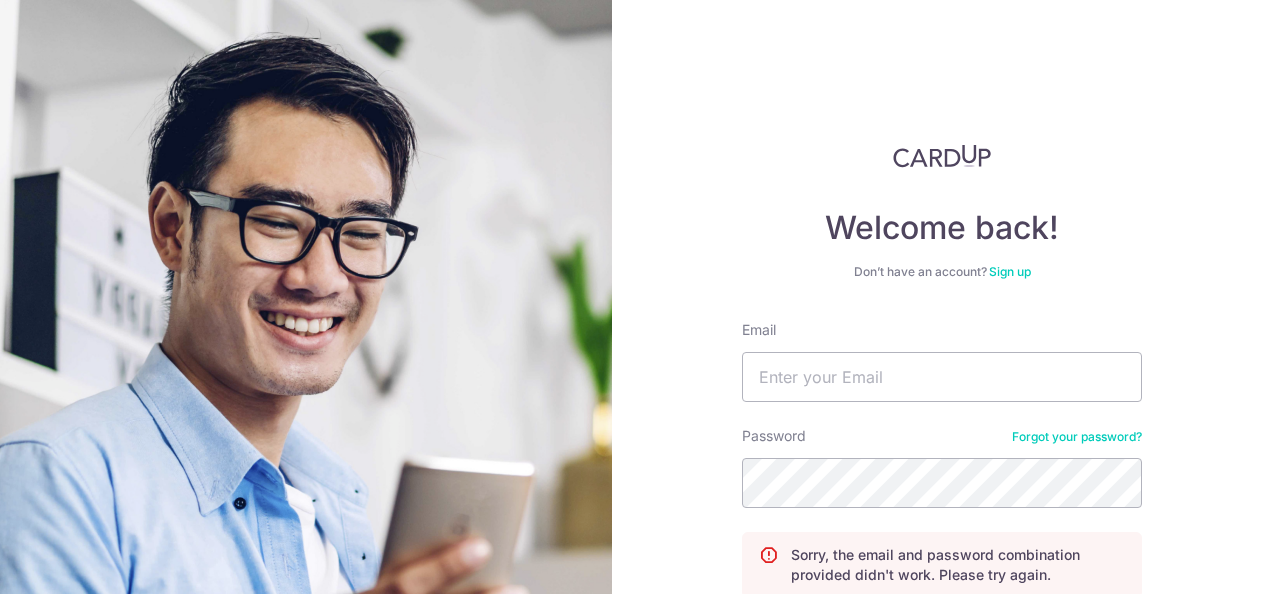 scroll, scrollTop: 0, scrollLeft: 0, axis: both 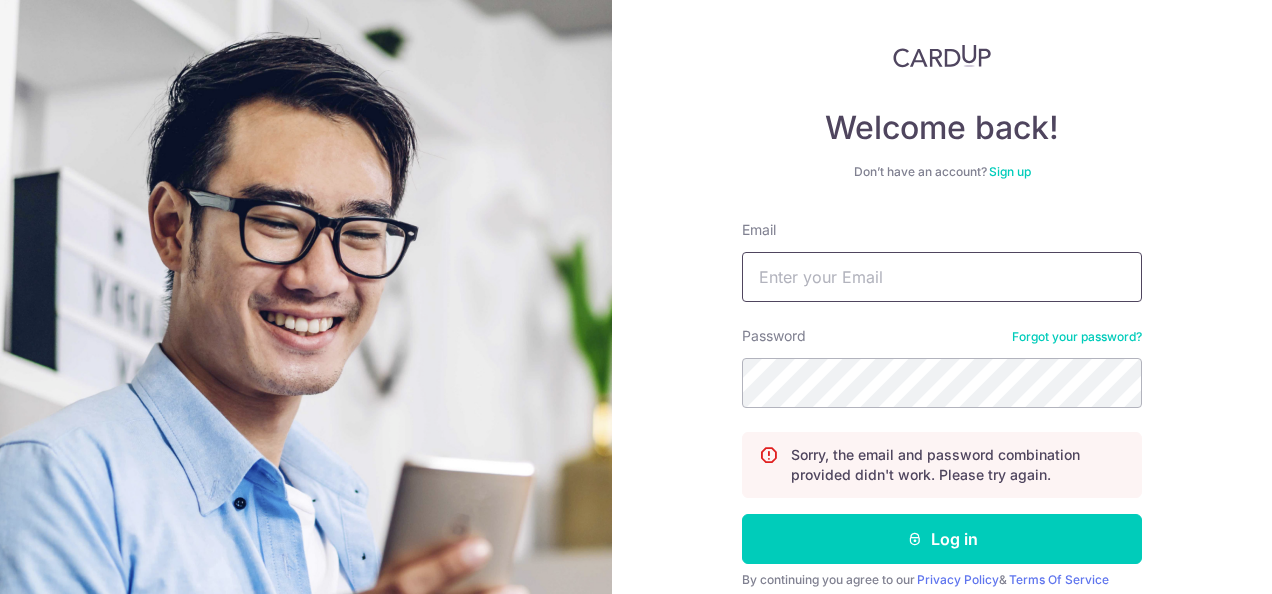 click on "Email" at bounding box center (942, 277) 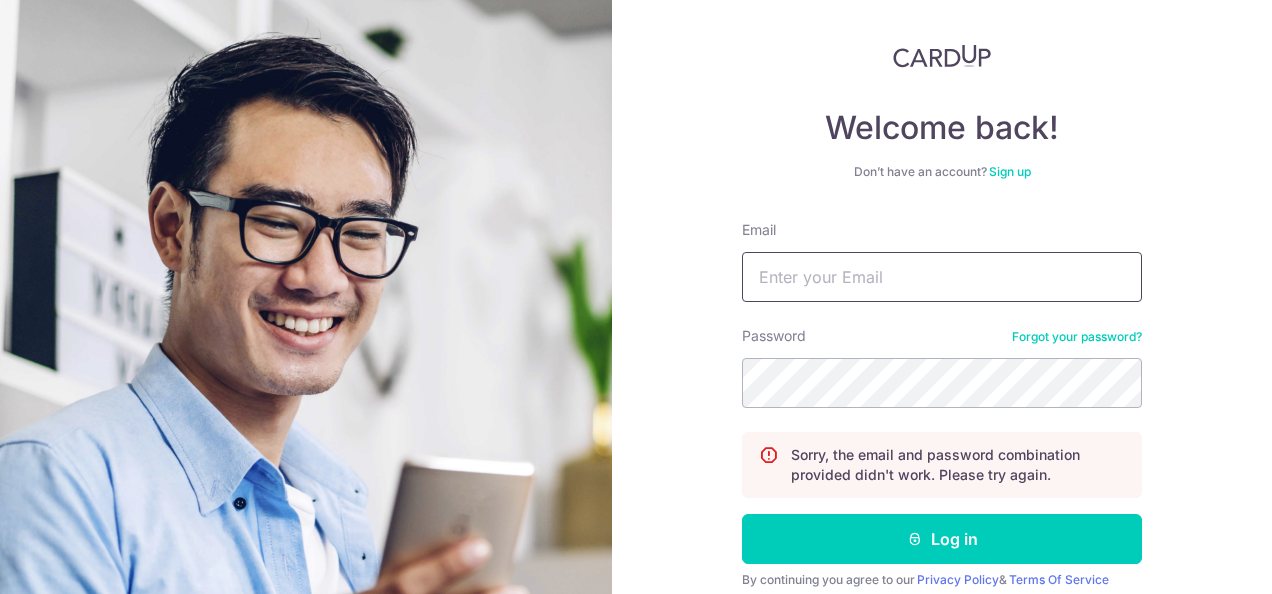 type on "[EMAIL]" 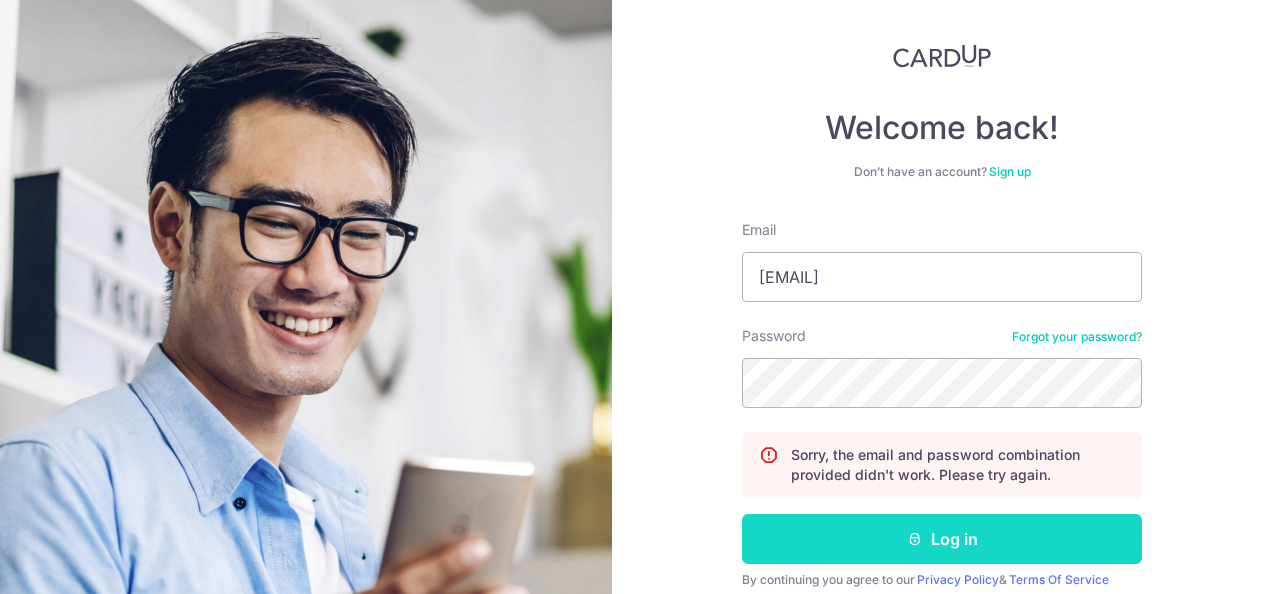 click on "Log in" at bounding box center (942, 539) 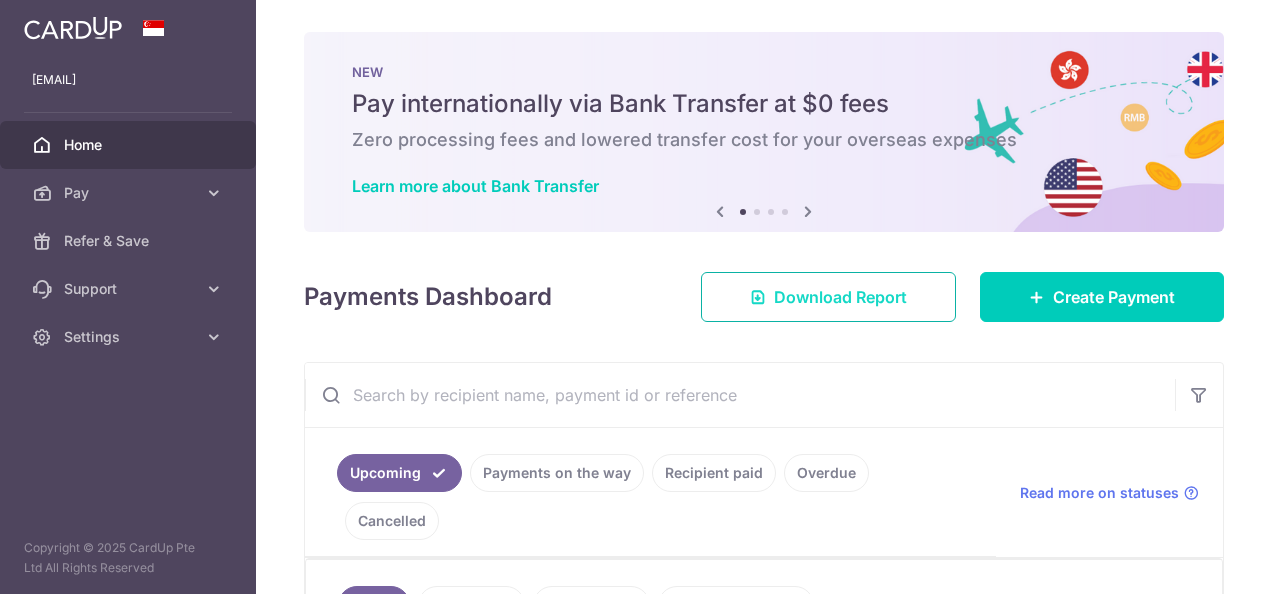scroll, scrollTop: 0, scrollLeft: 0, axis: both 